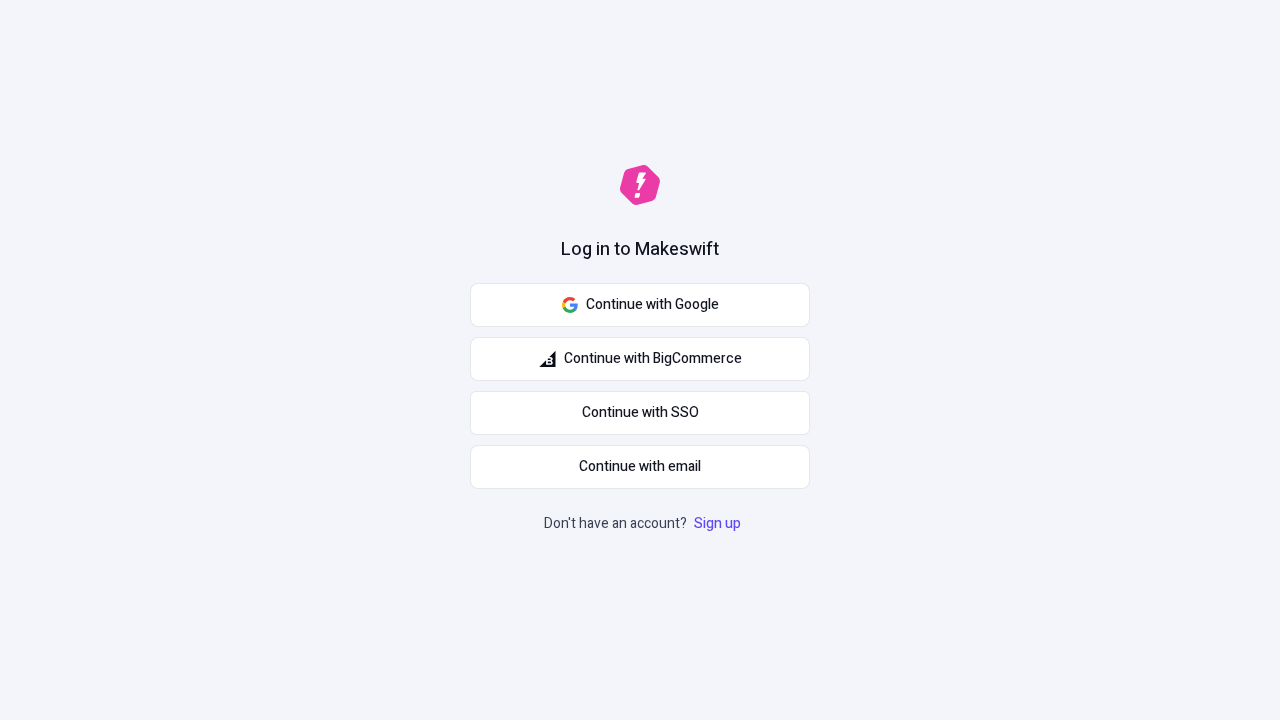 scroll, scrollTop: 0, scrollLeft: 0, axis: both 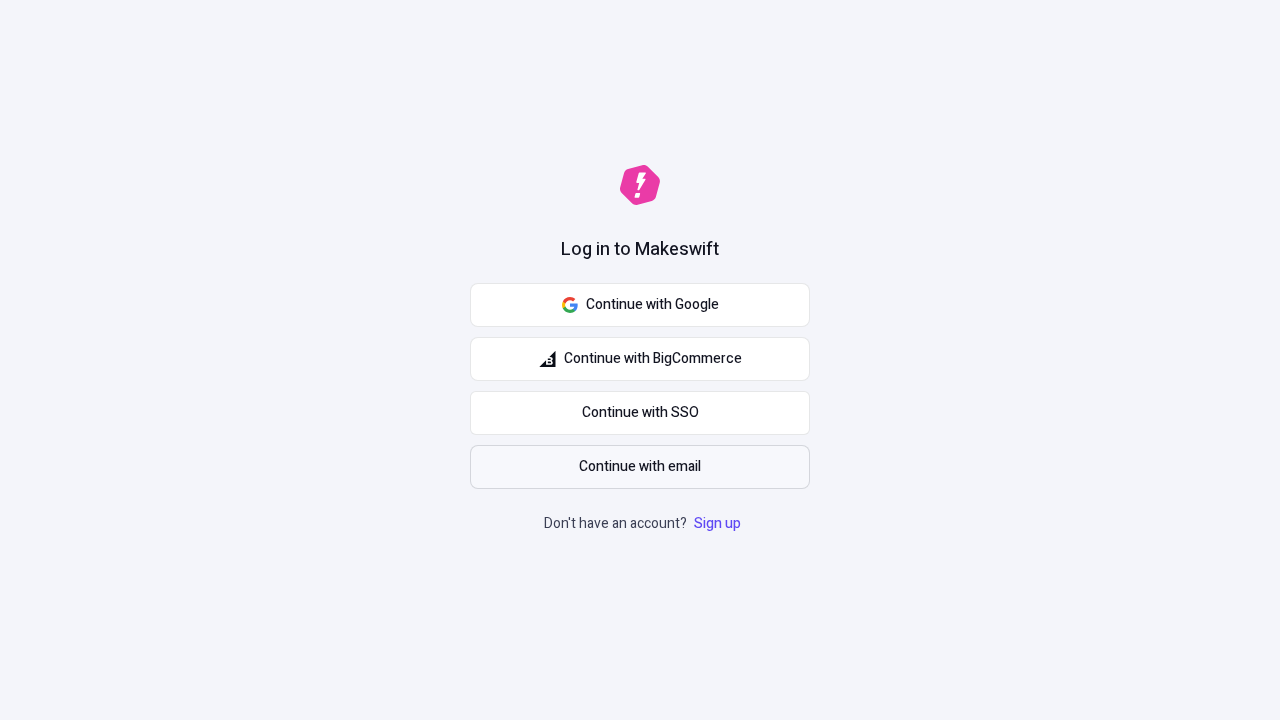 click on "Continue with email" at bounding box center [640, 467] 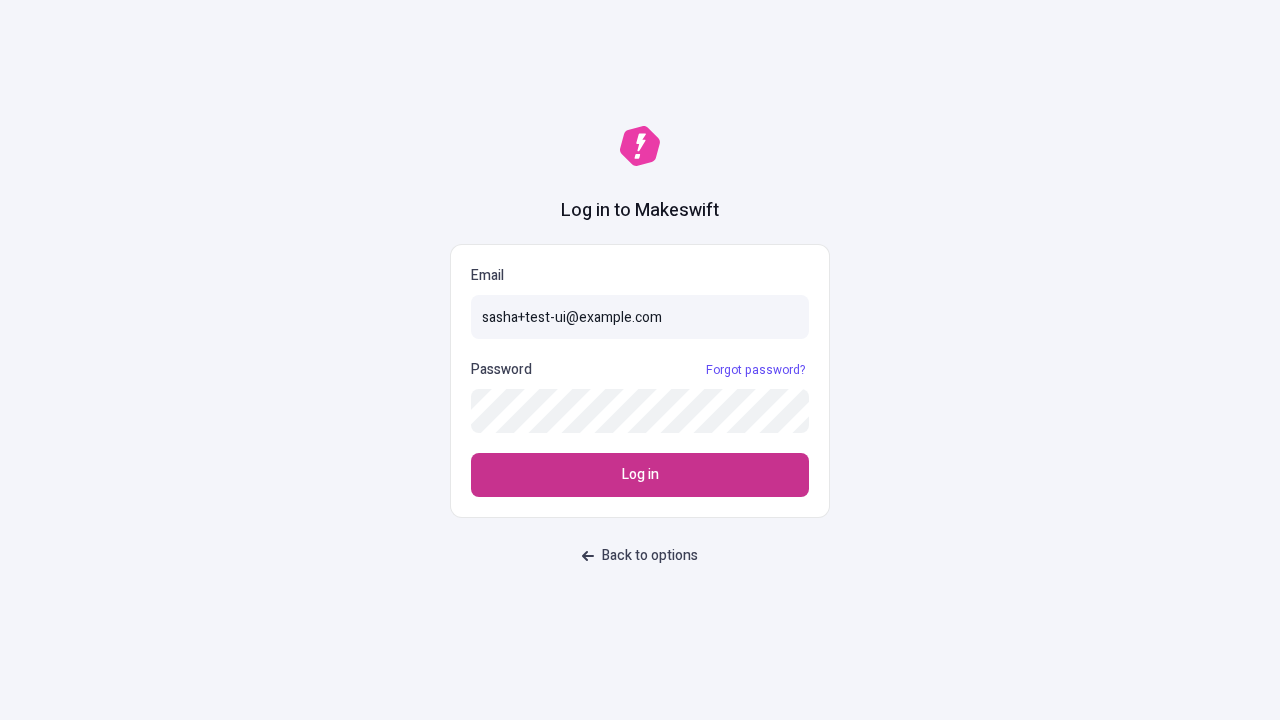 click on "Log in" at bounding box center (640, 475) 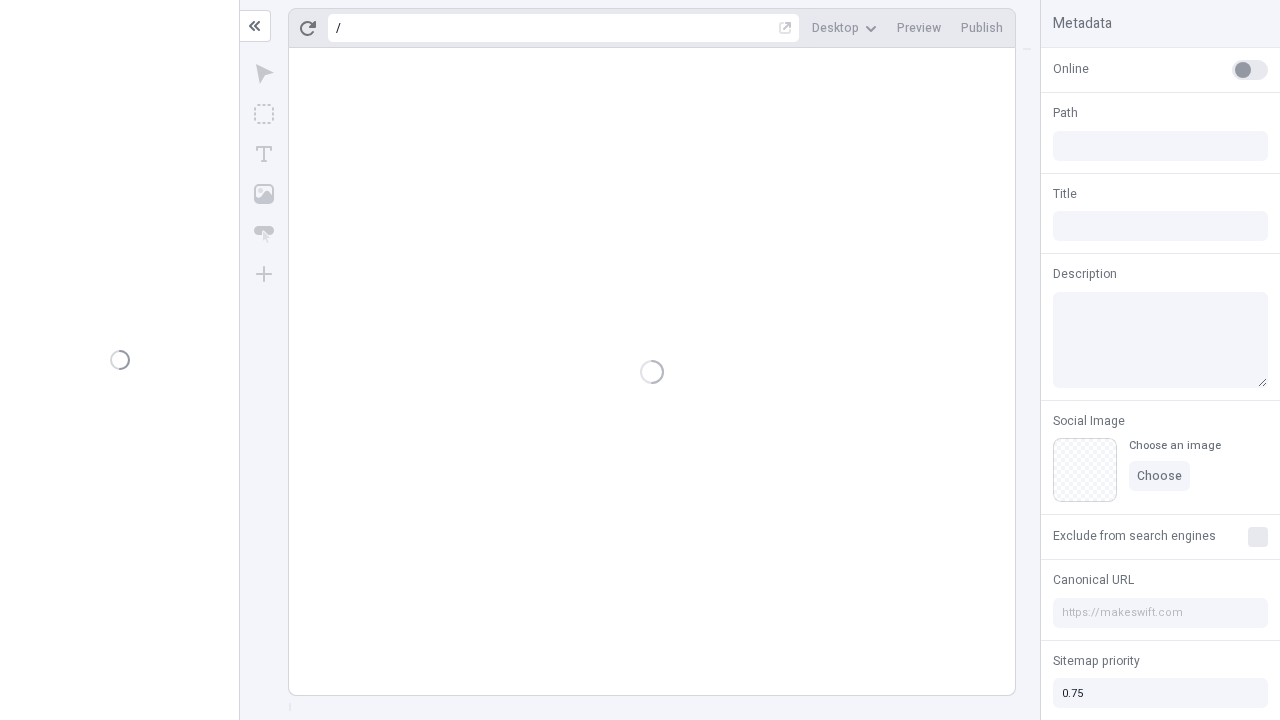 scroll, scrollTop: 0, scrollLeft: 0, axis: both 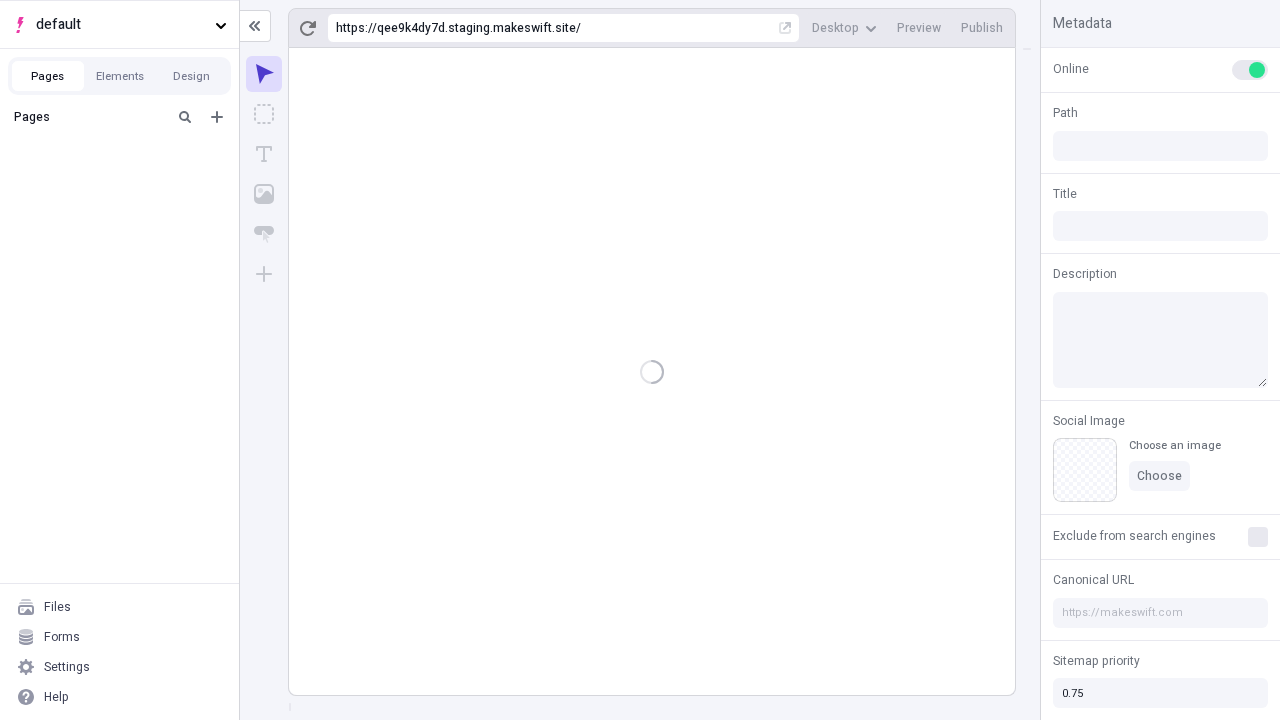 type on "/deep-link-theatrum" 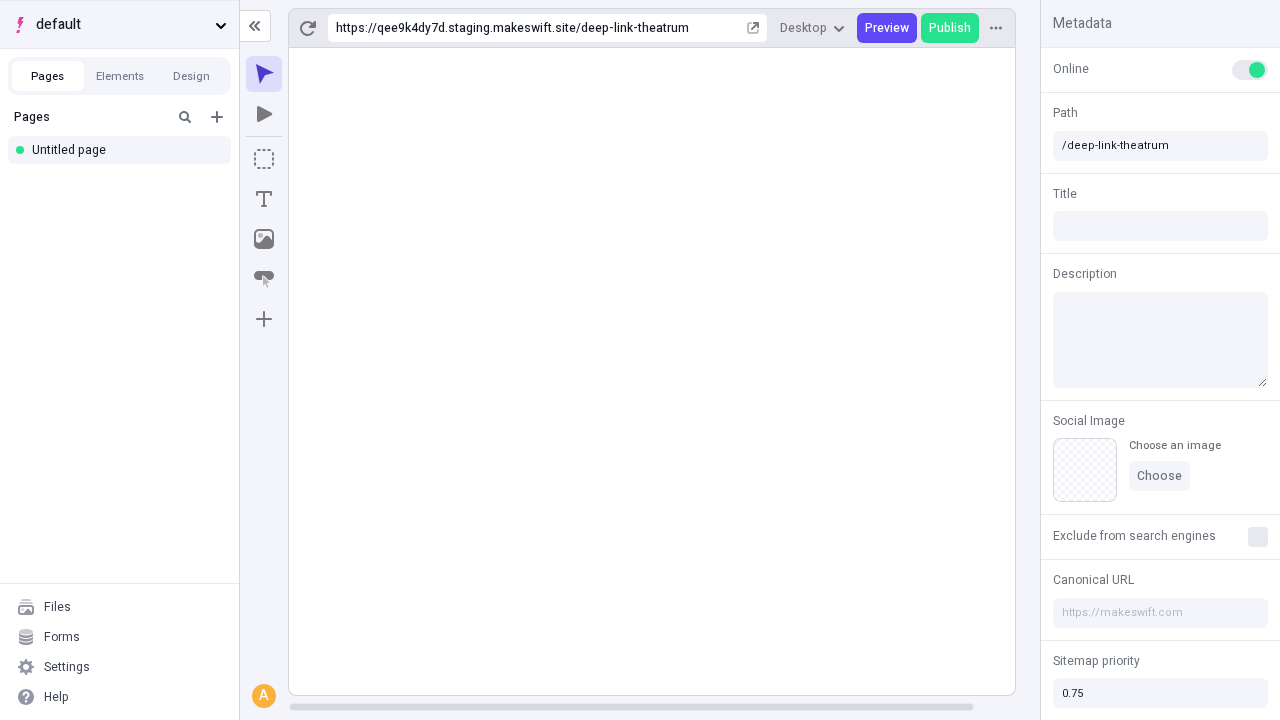 click on "default" at bounding box center (121, 25) 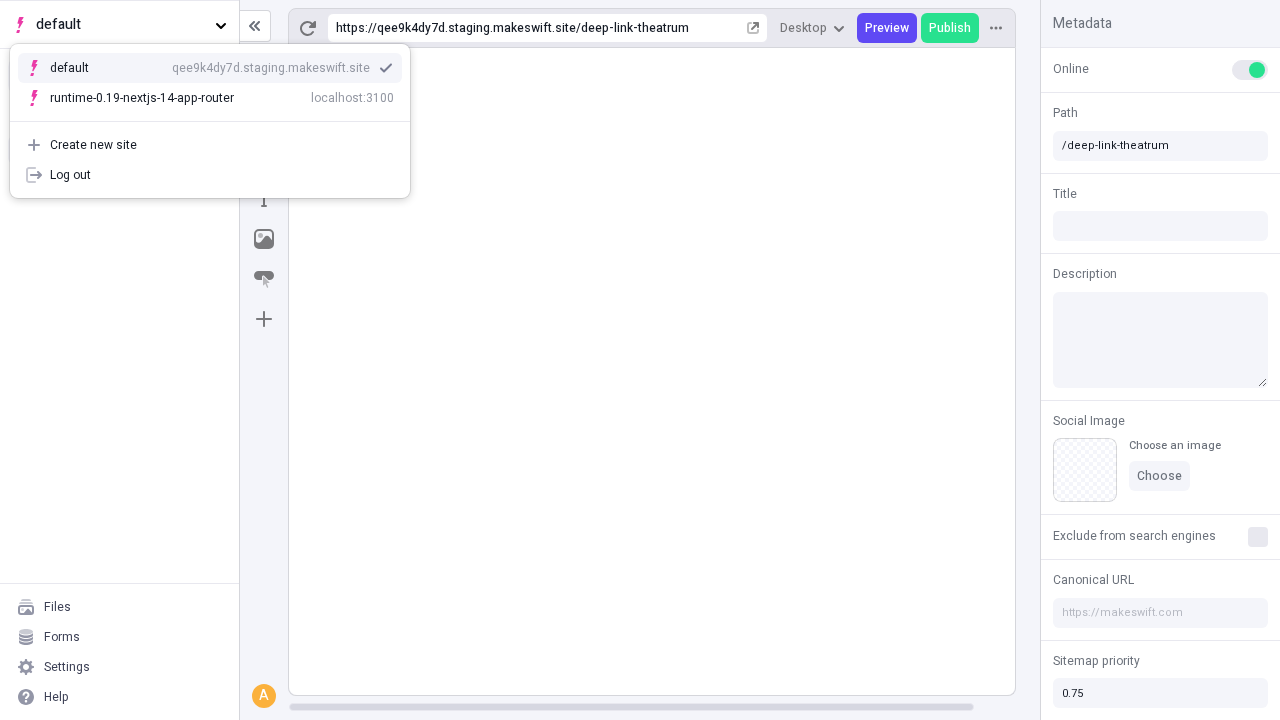 click on "Create new site" at bounding box center [222, 145] 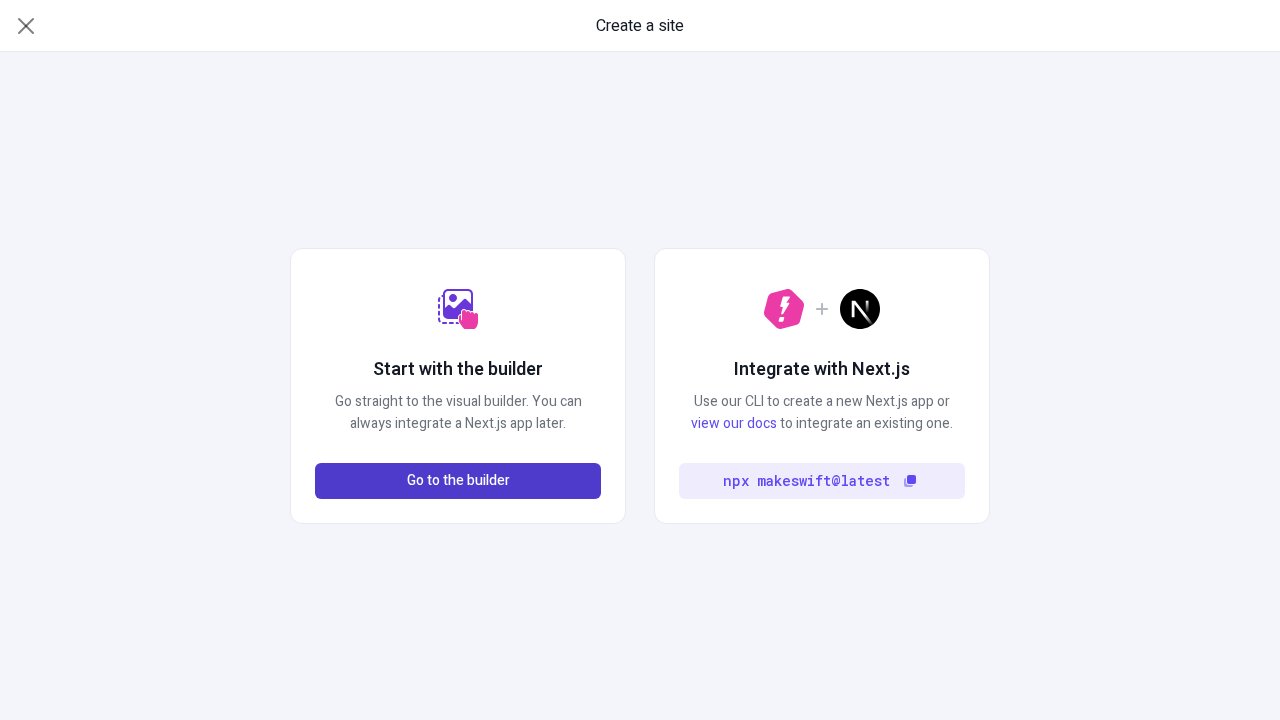 click on "Go to the builder" at bounding box center (458, 481) 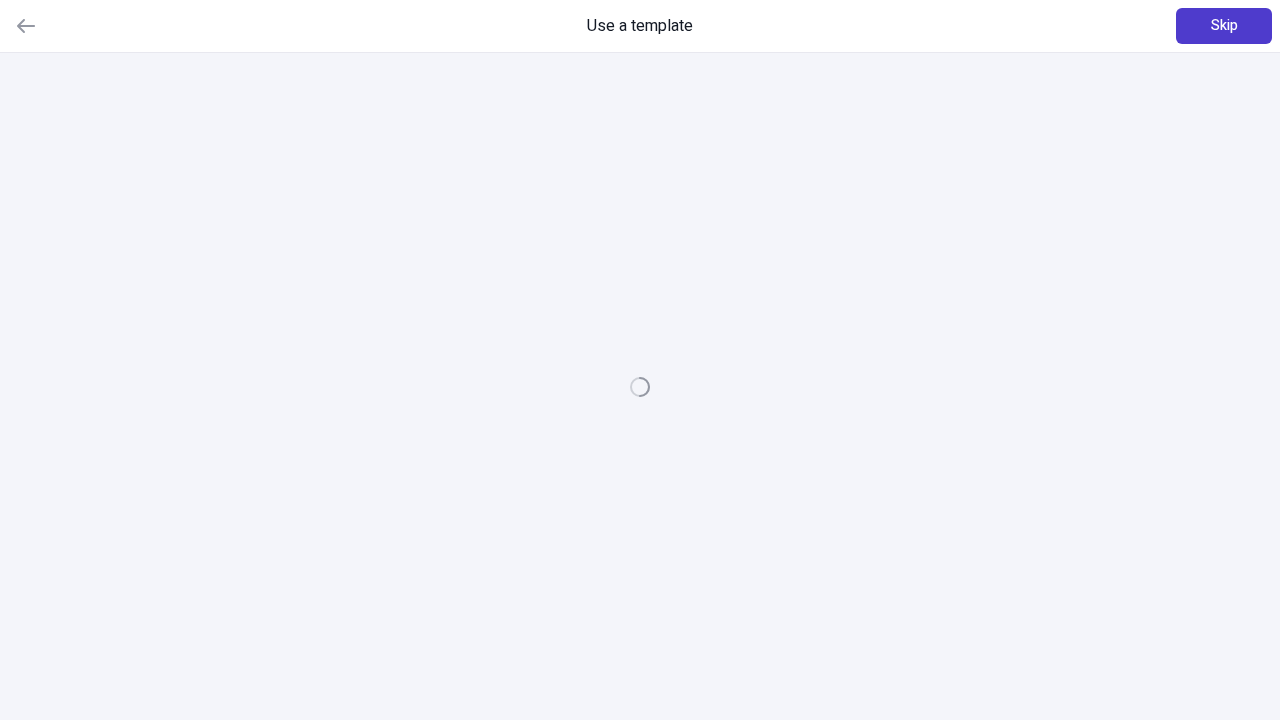 click on "Skip" at bounding box center (1224, 26) 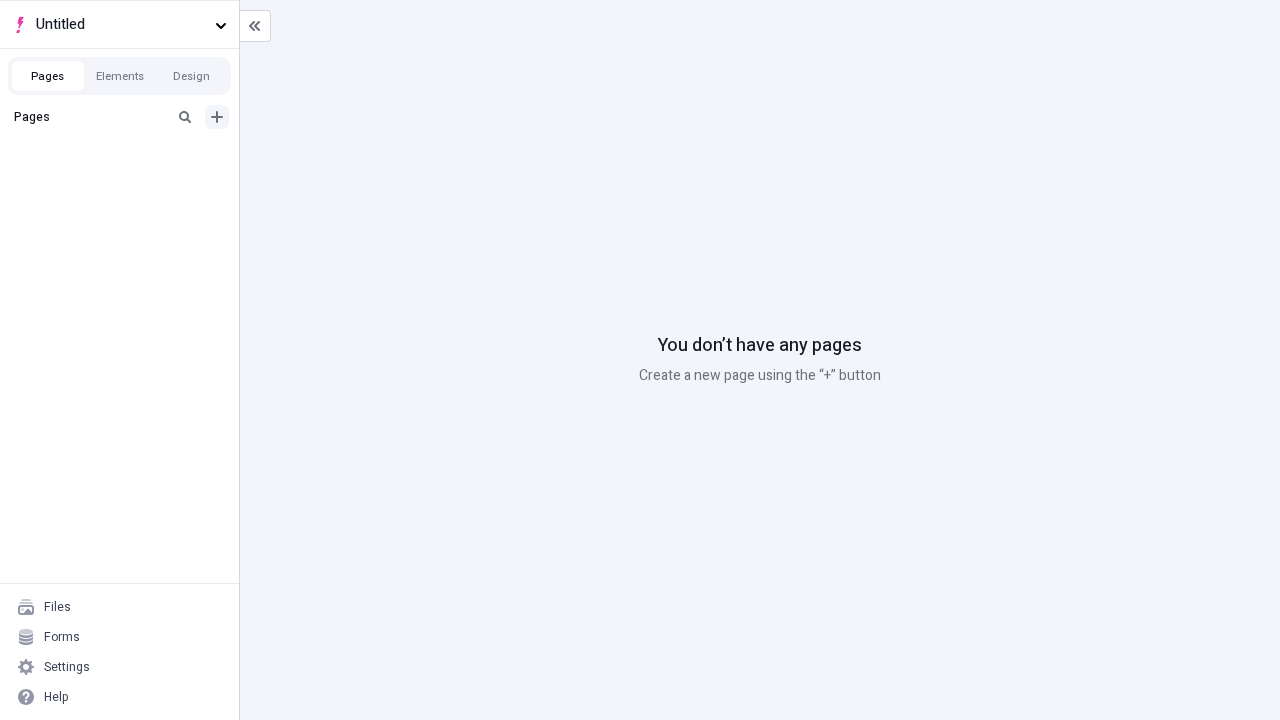 click 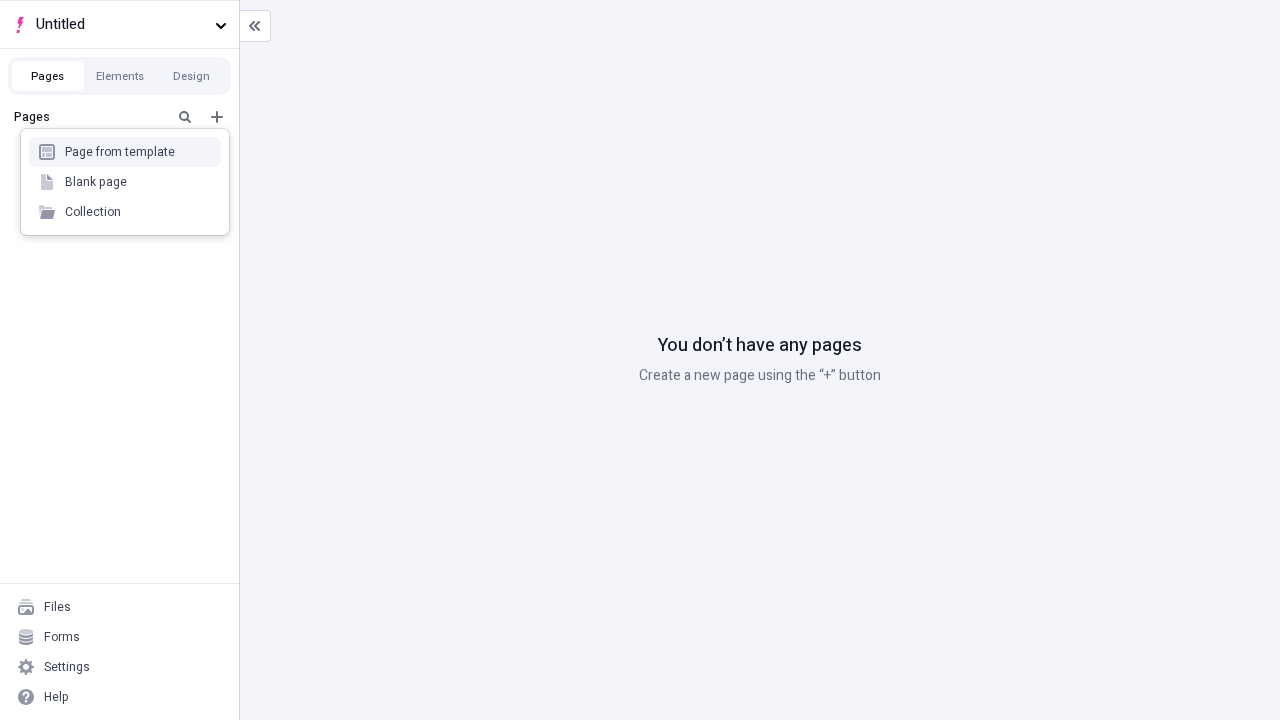 click on "Blank page" at bounding box center (125, 182) 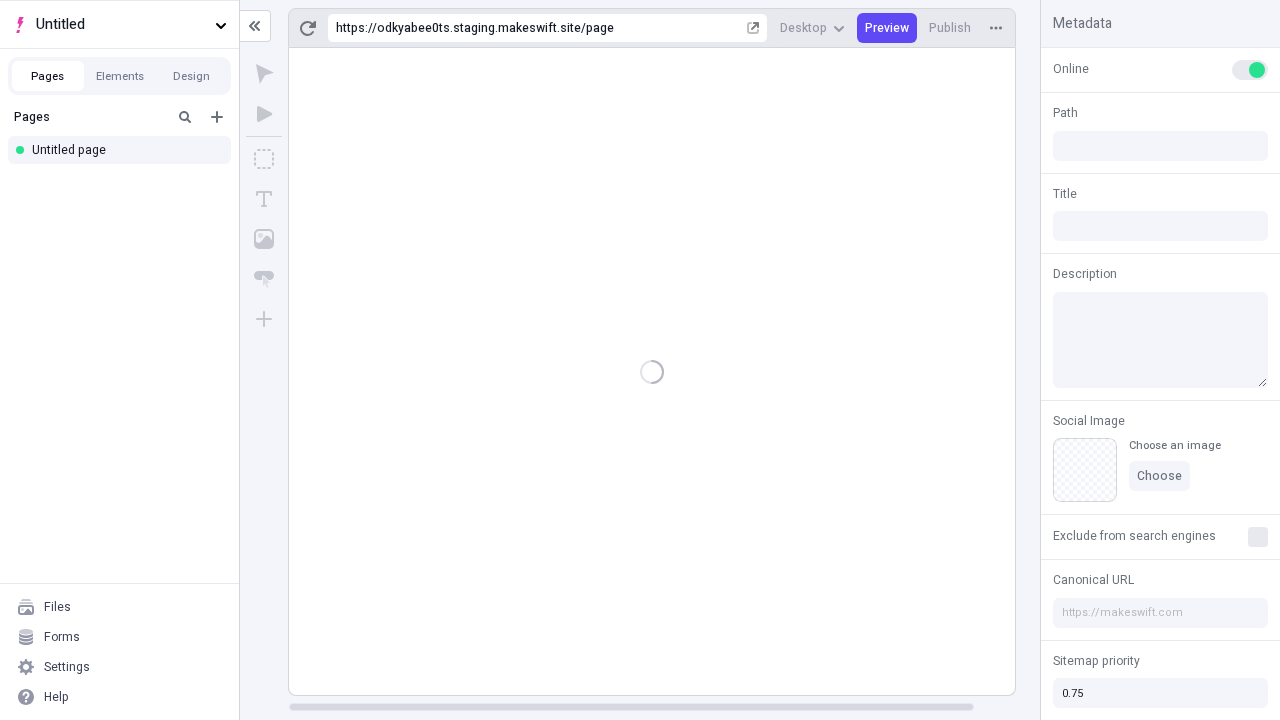 type on "/page" 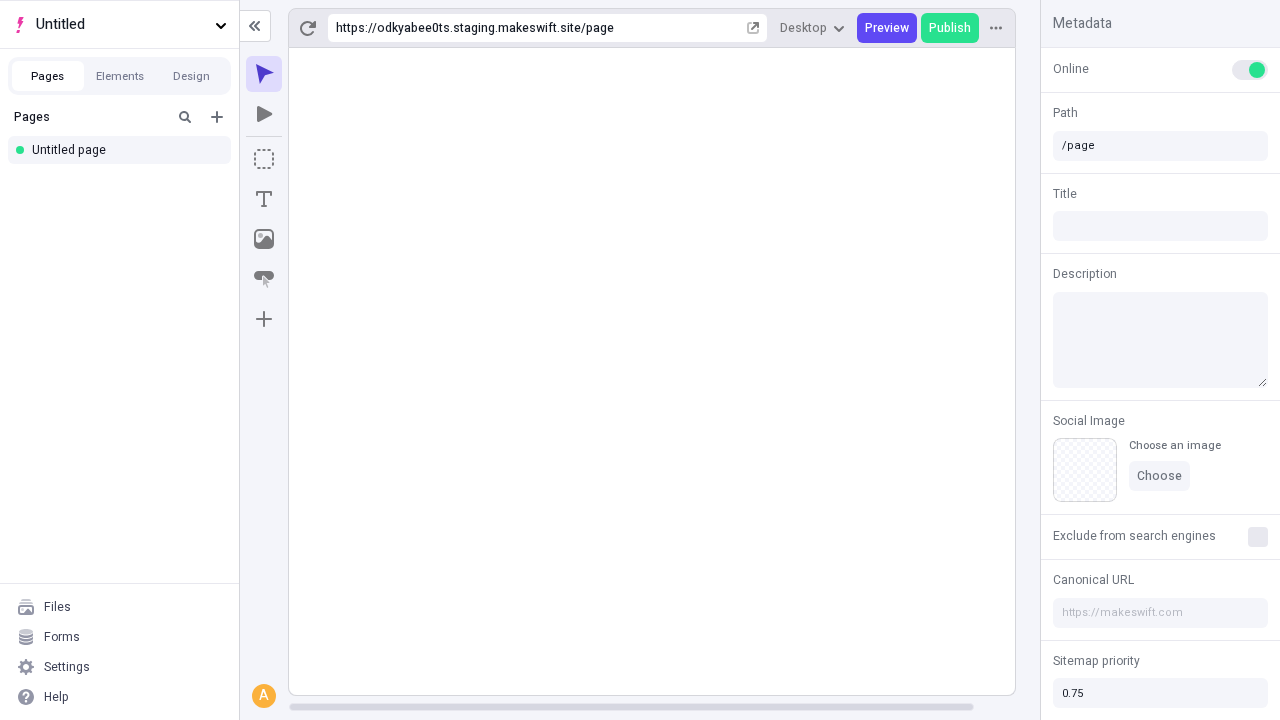 click 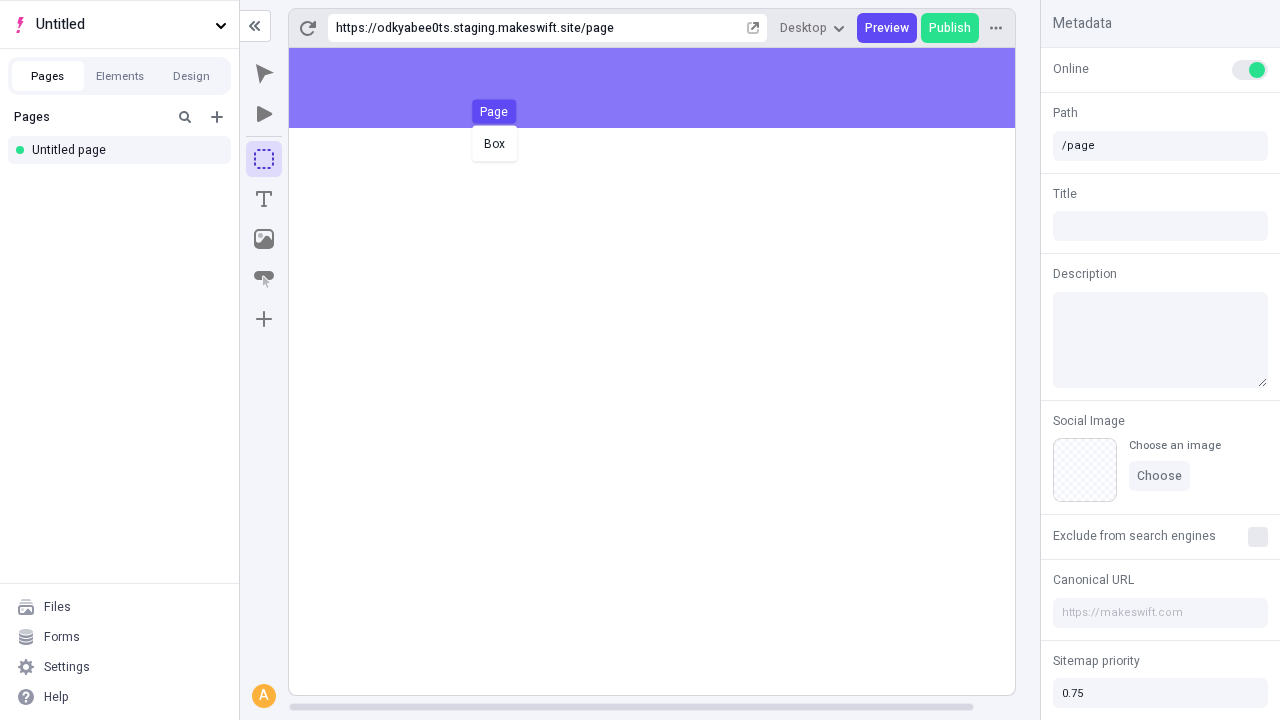 click on "Box Page" at bounding box center (640, 360) 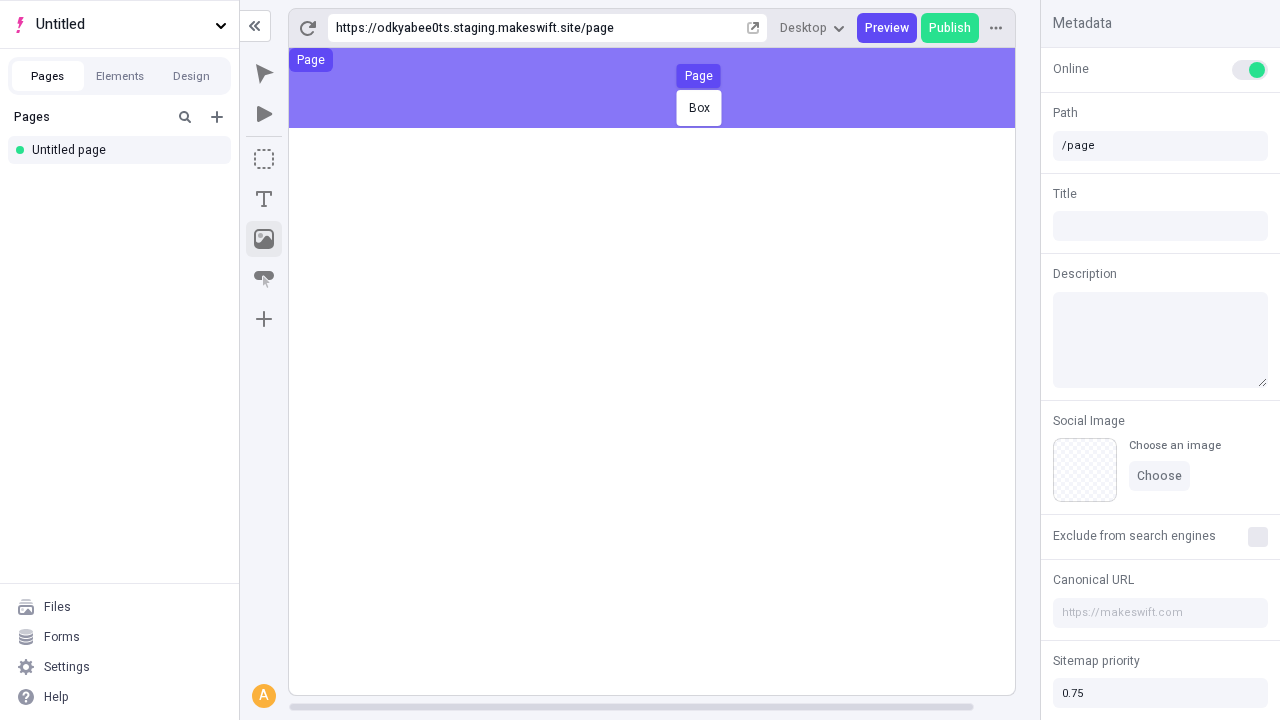 click 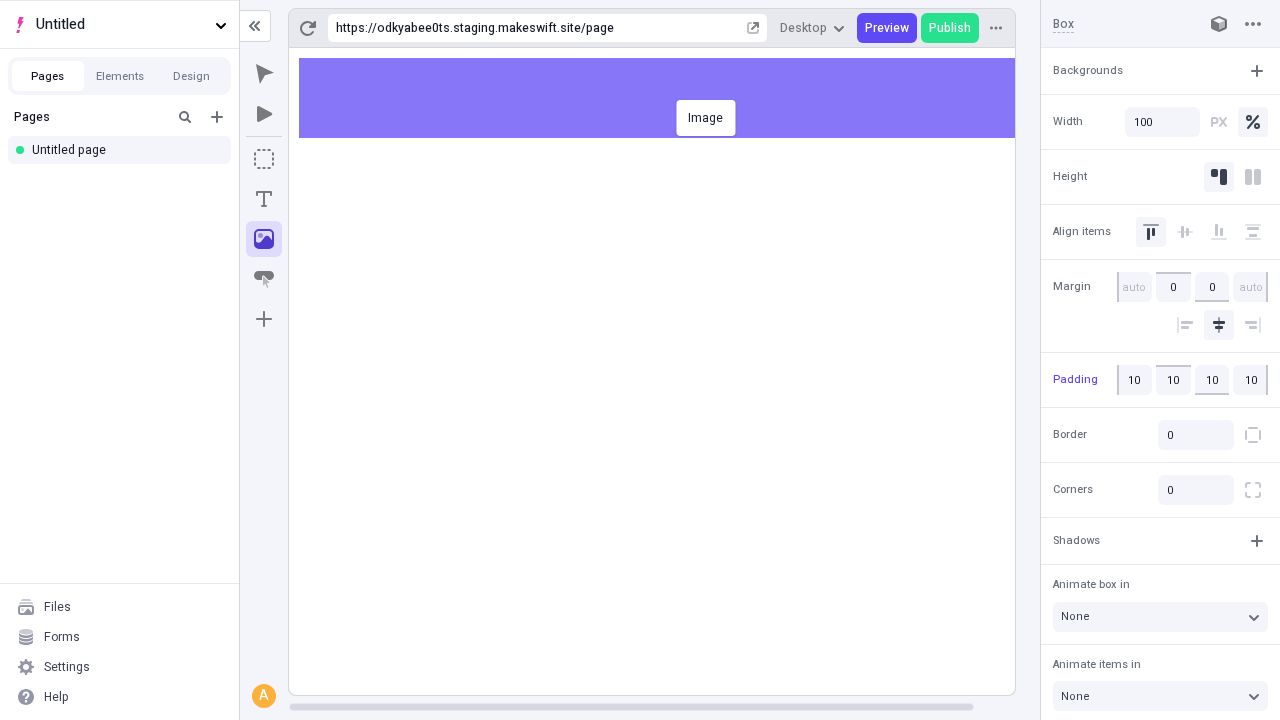 click on "Image" at bounding box center [640, 360] 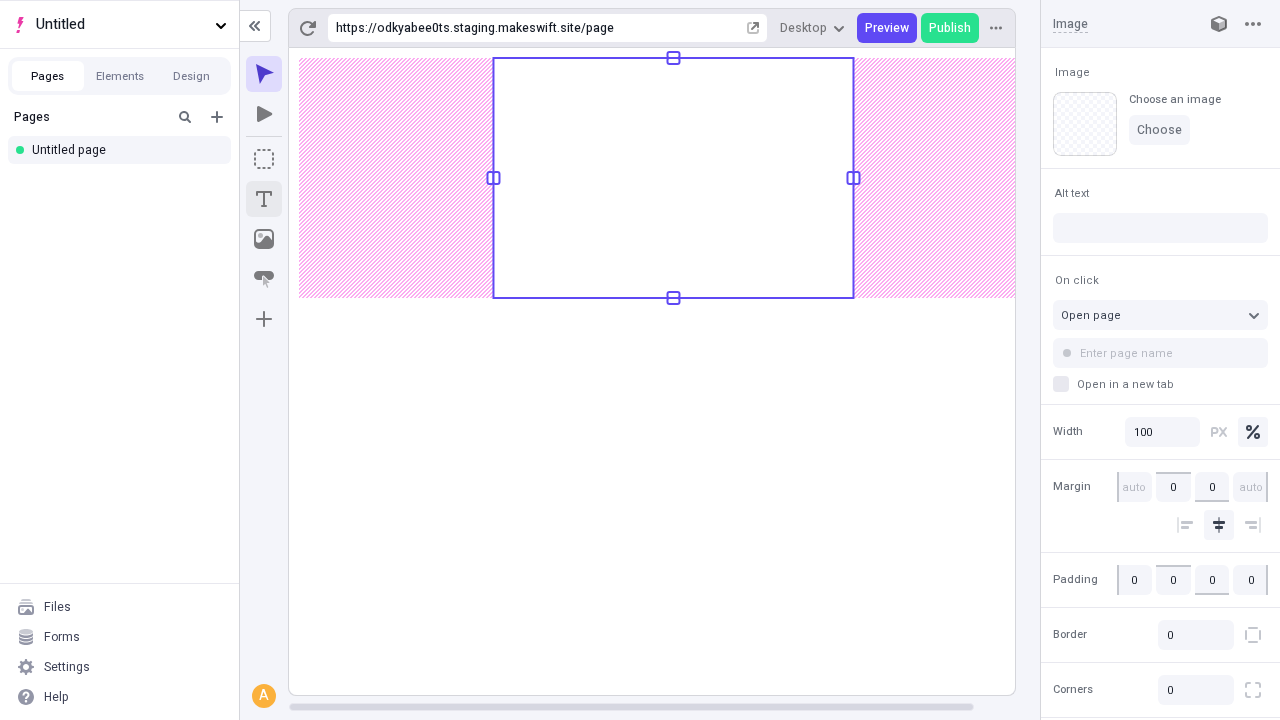 click 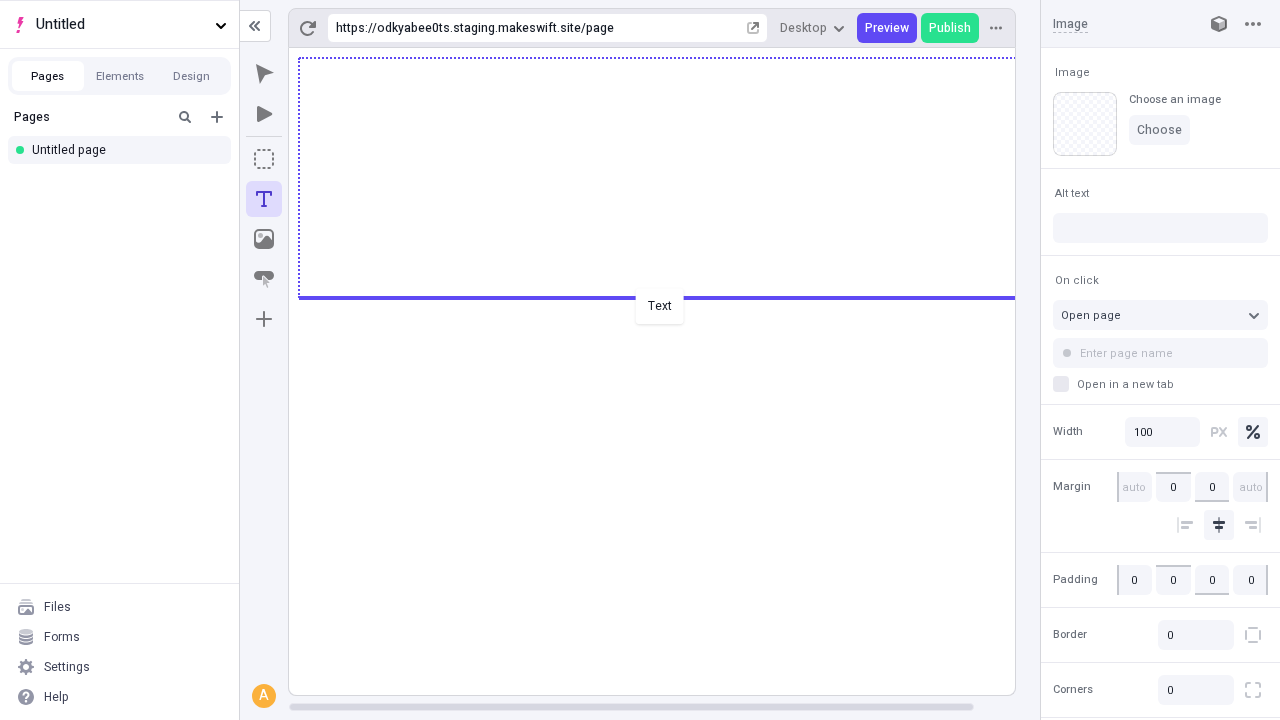 click on "Text" at bounding box center (640, 360) 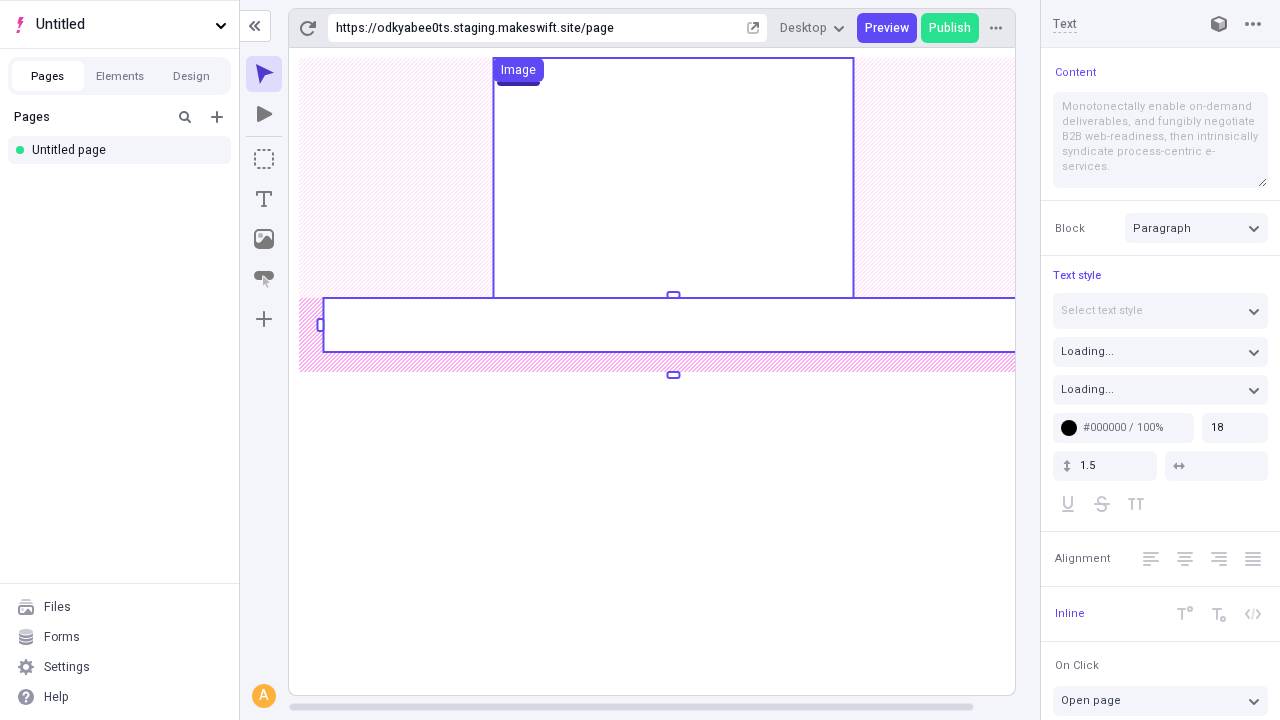 click 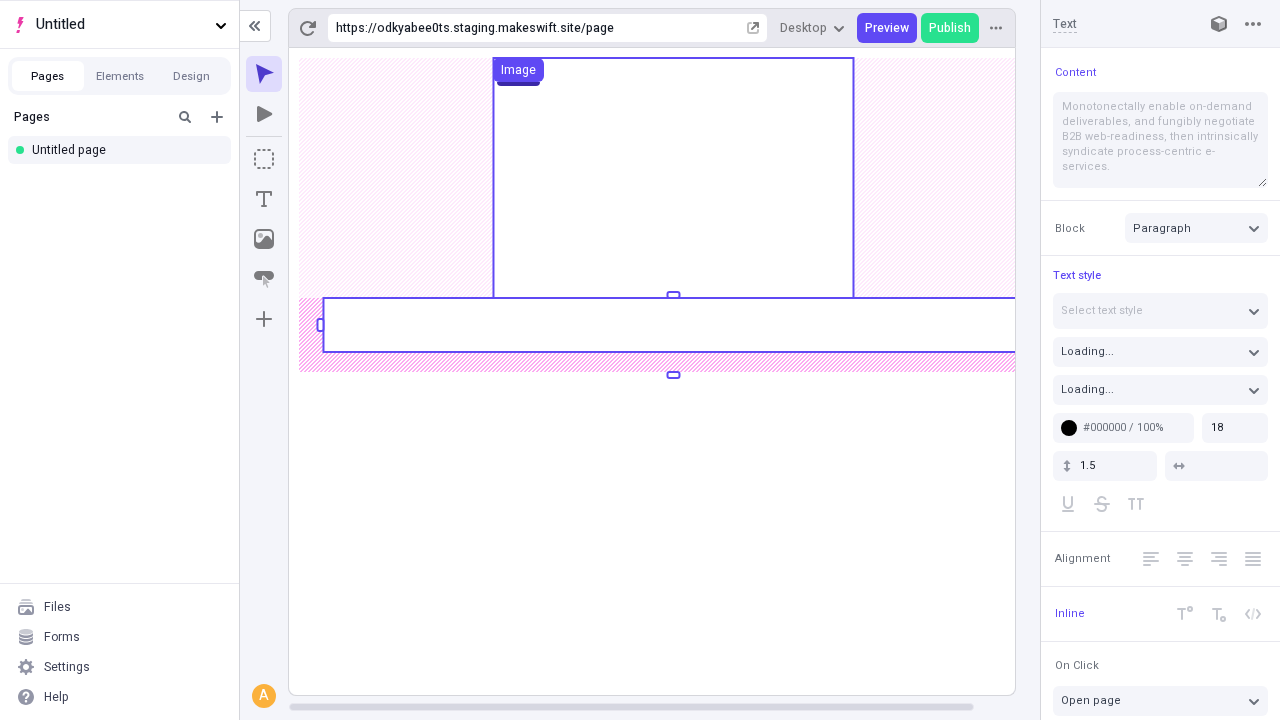 click 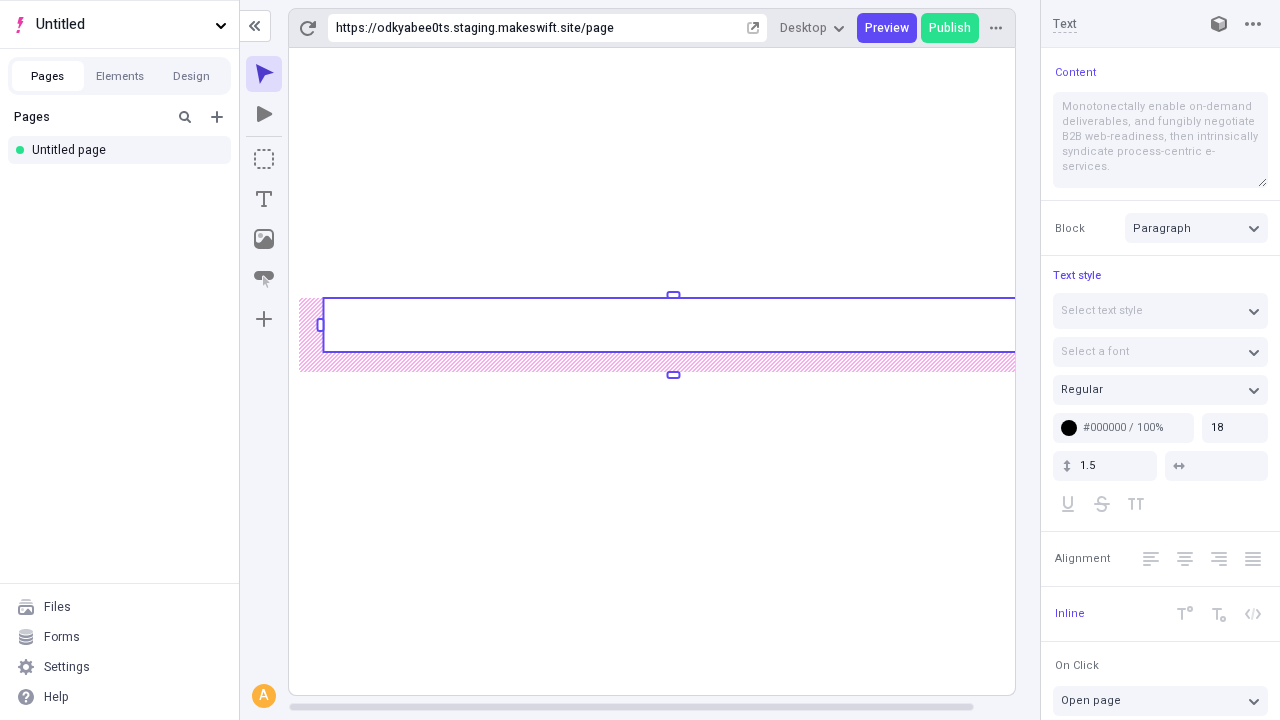 click 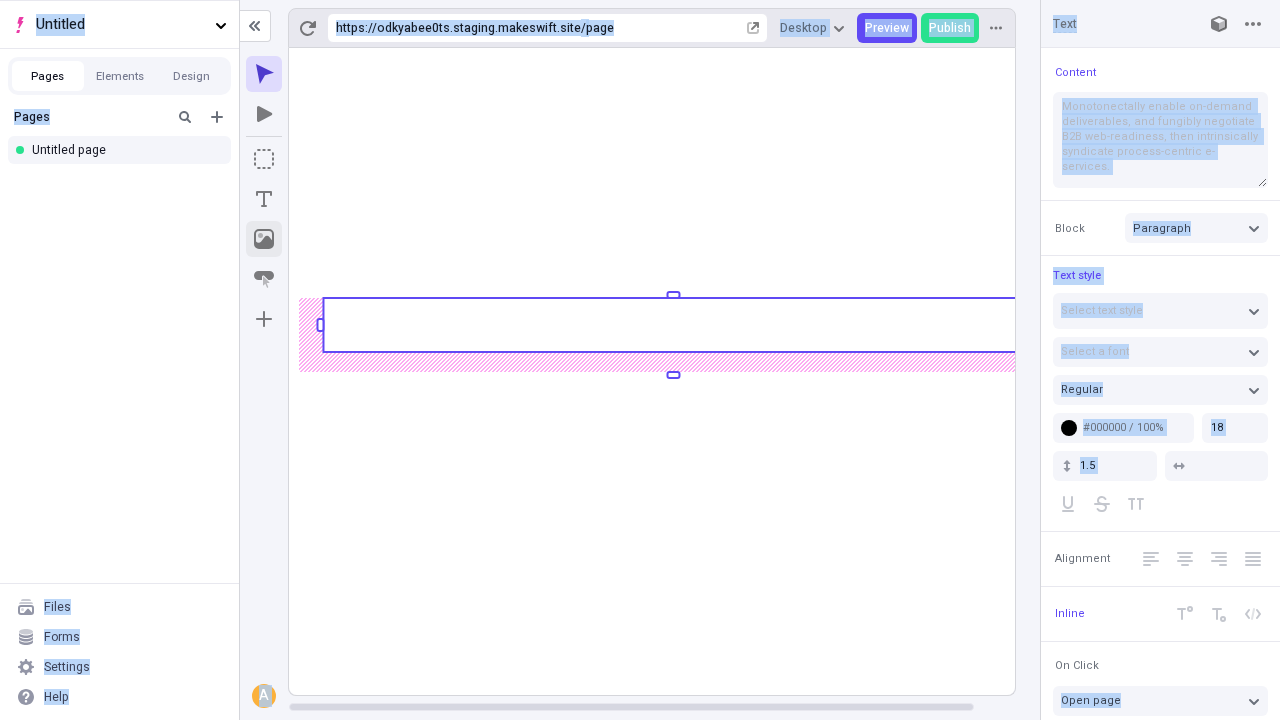 click 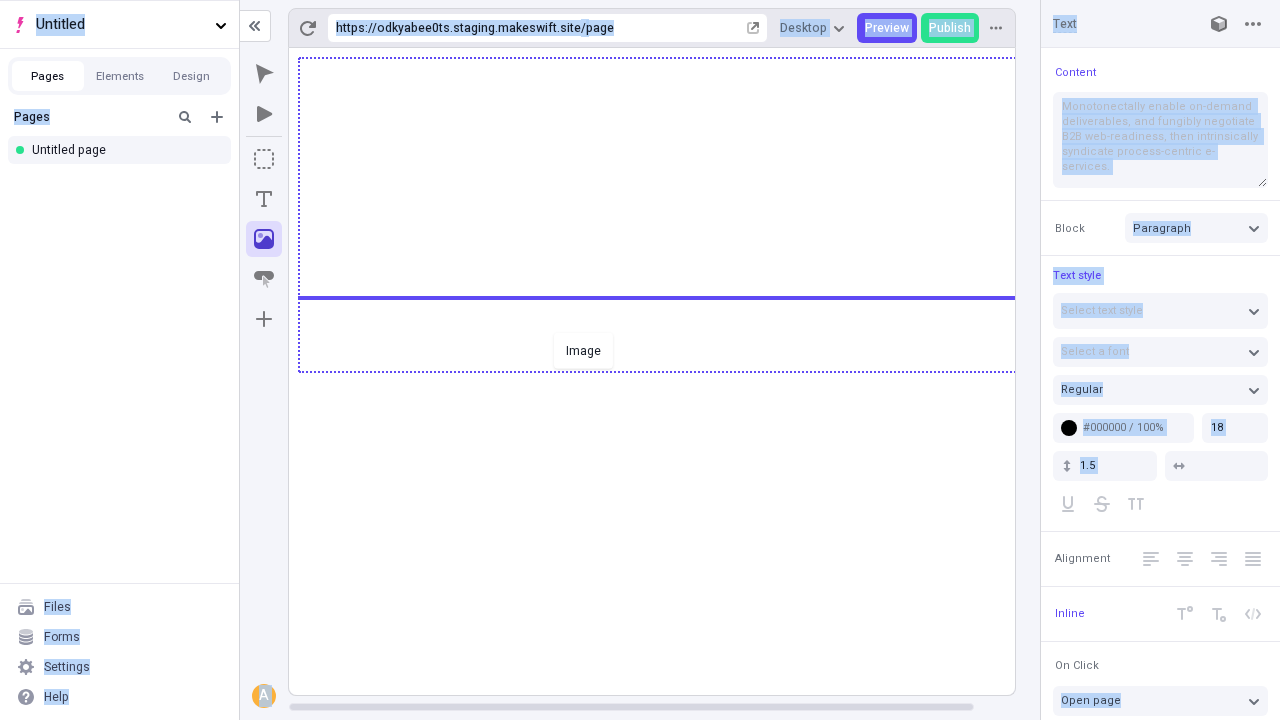 click on "Image" at bounding box center (640, 360) 